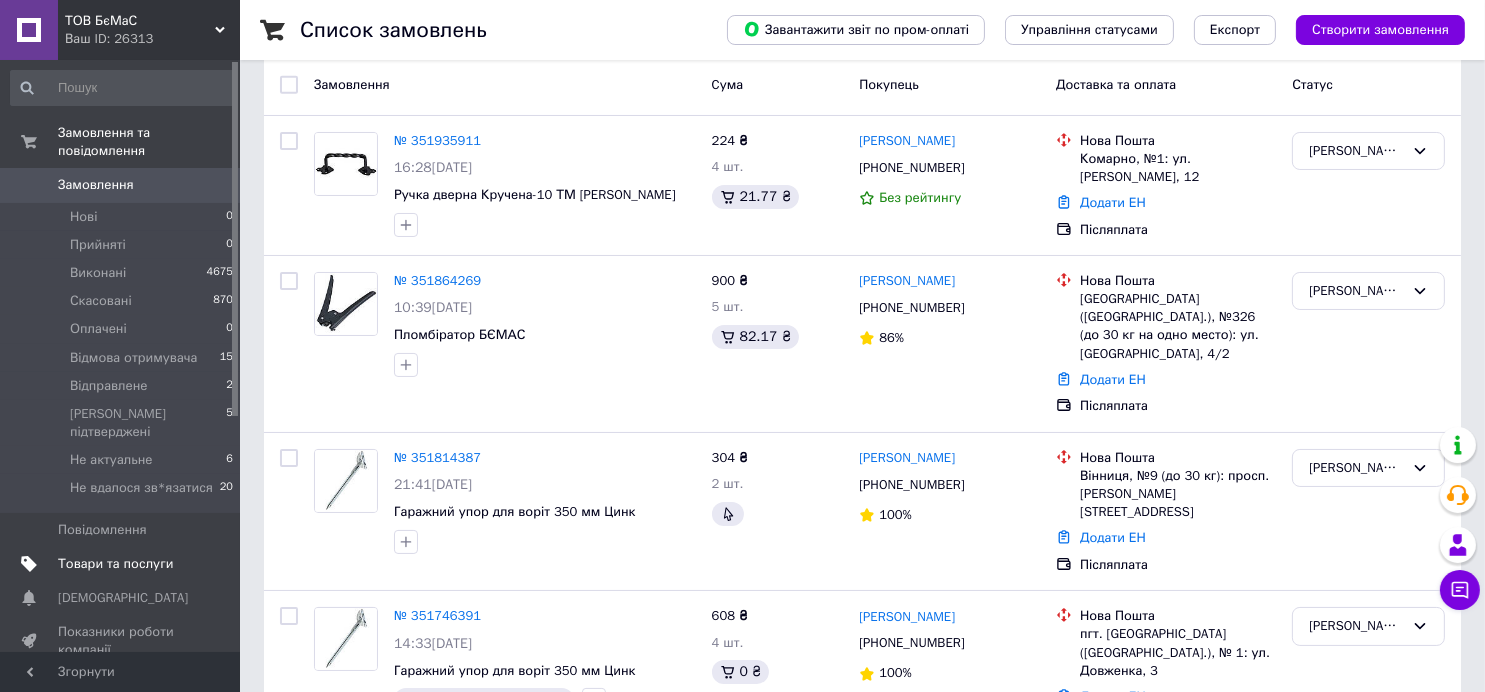 scroll, scrollTop: 100, scrollLeft: 0, axis: vertical 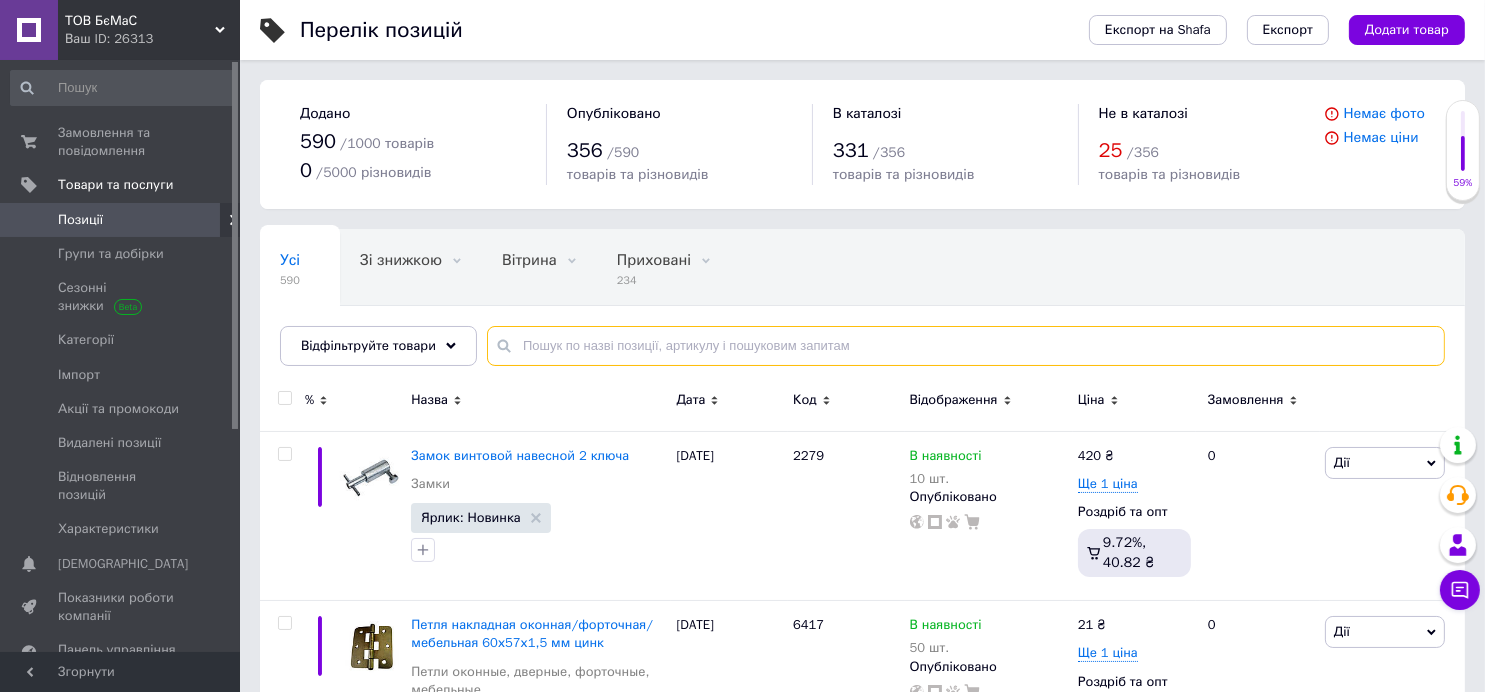 click at bounding box center [966, 346] 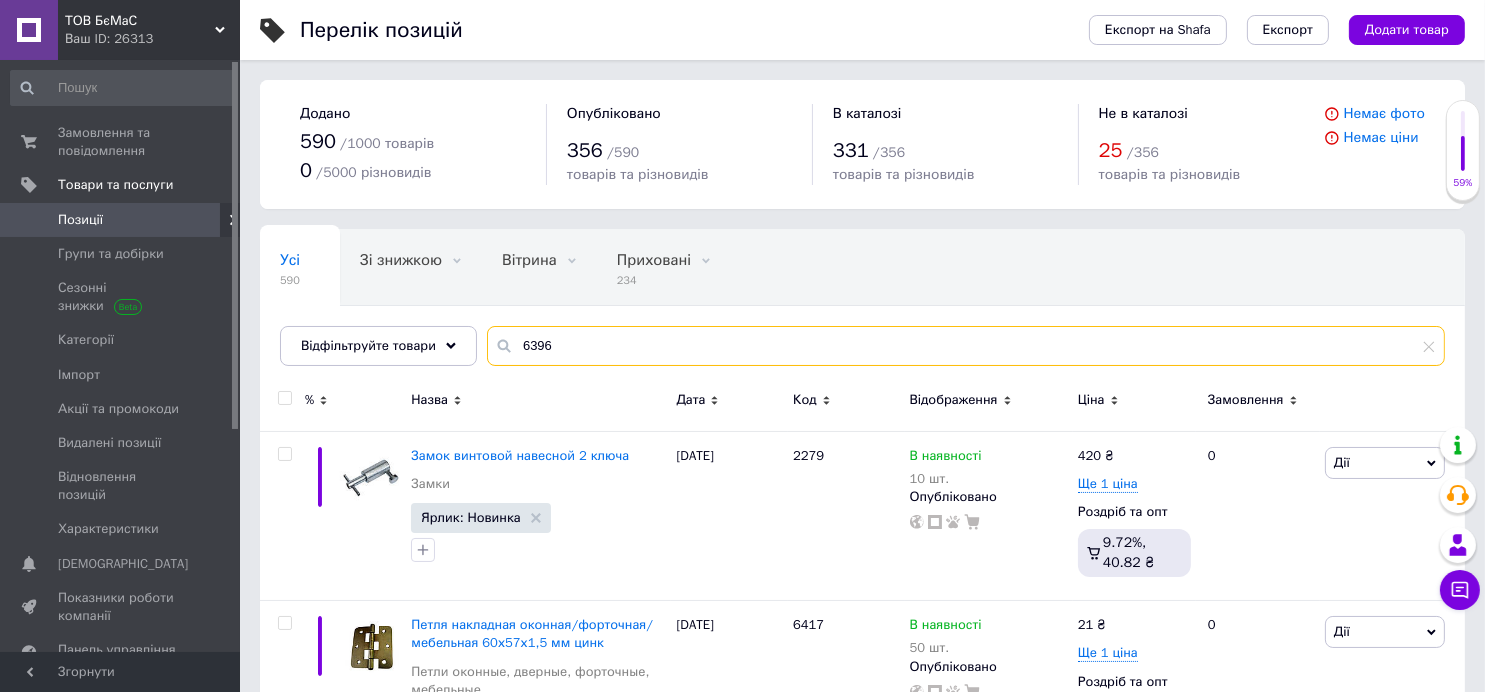 type on "6396" 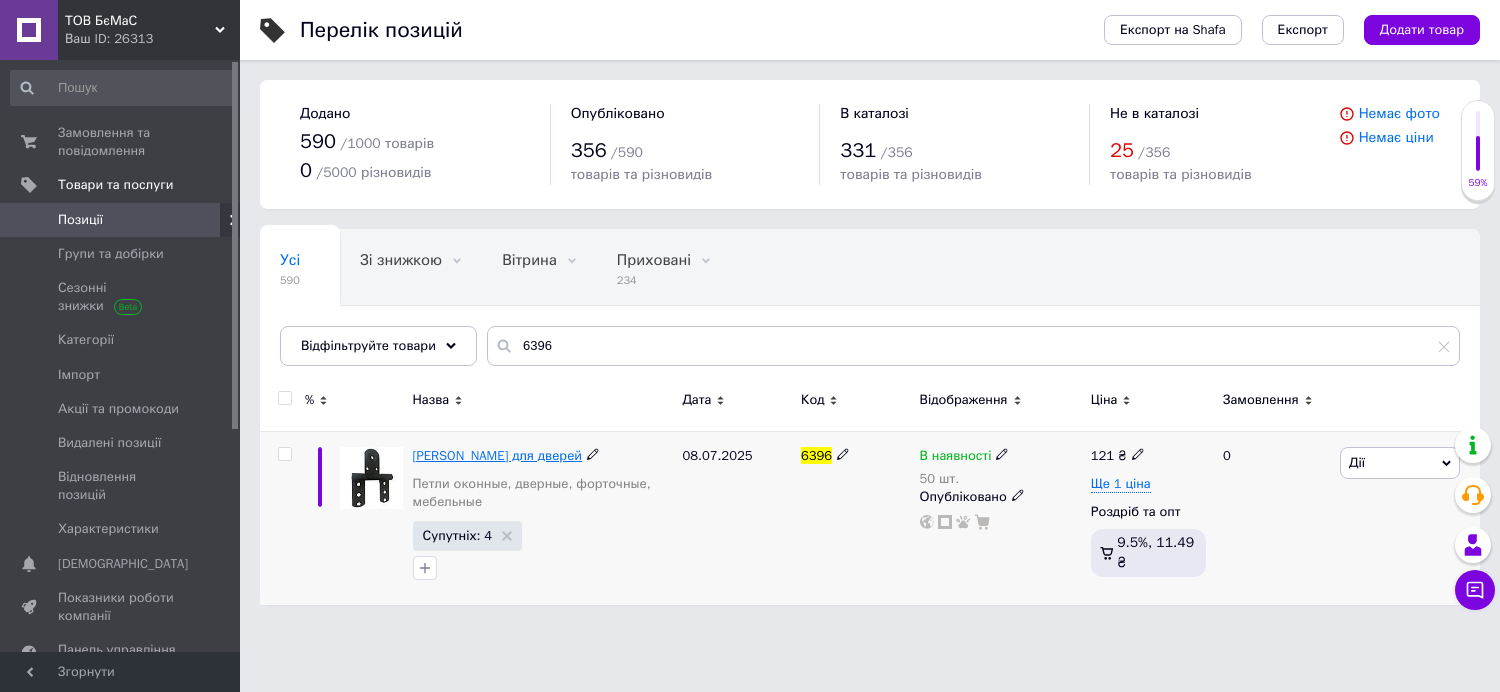click on "Петля Улитка для дверей" at bounding box center (497, 455) 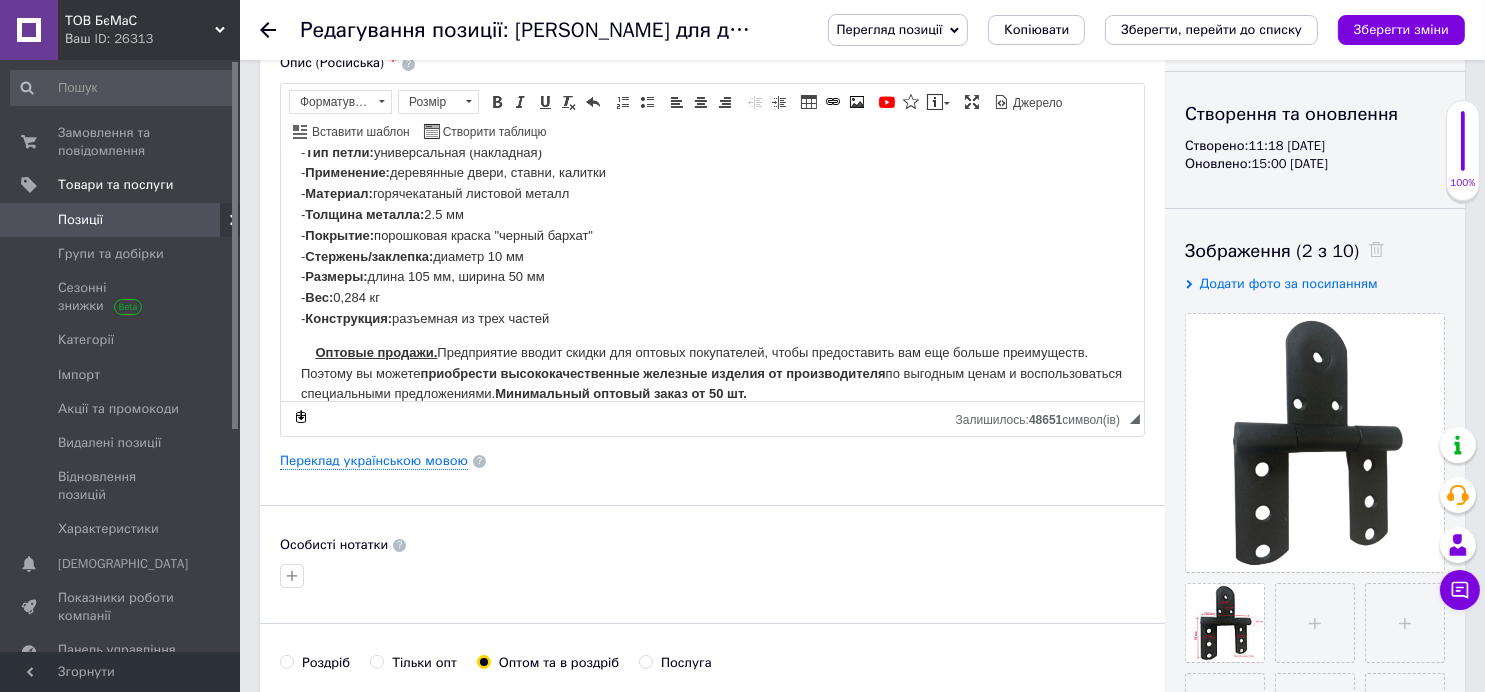 scroll, scrollTop: 400, scrollLeft: 0, axis: vertical 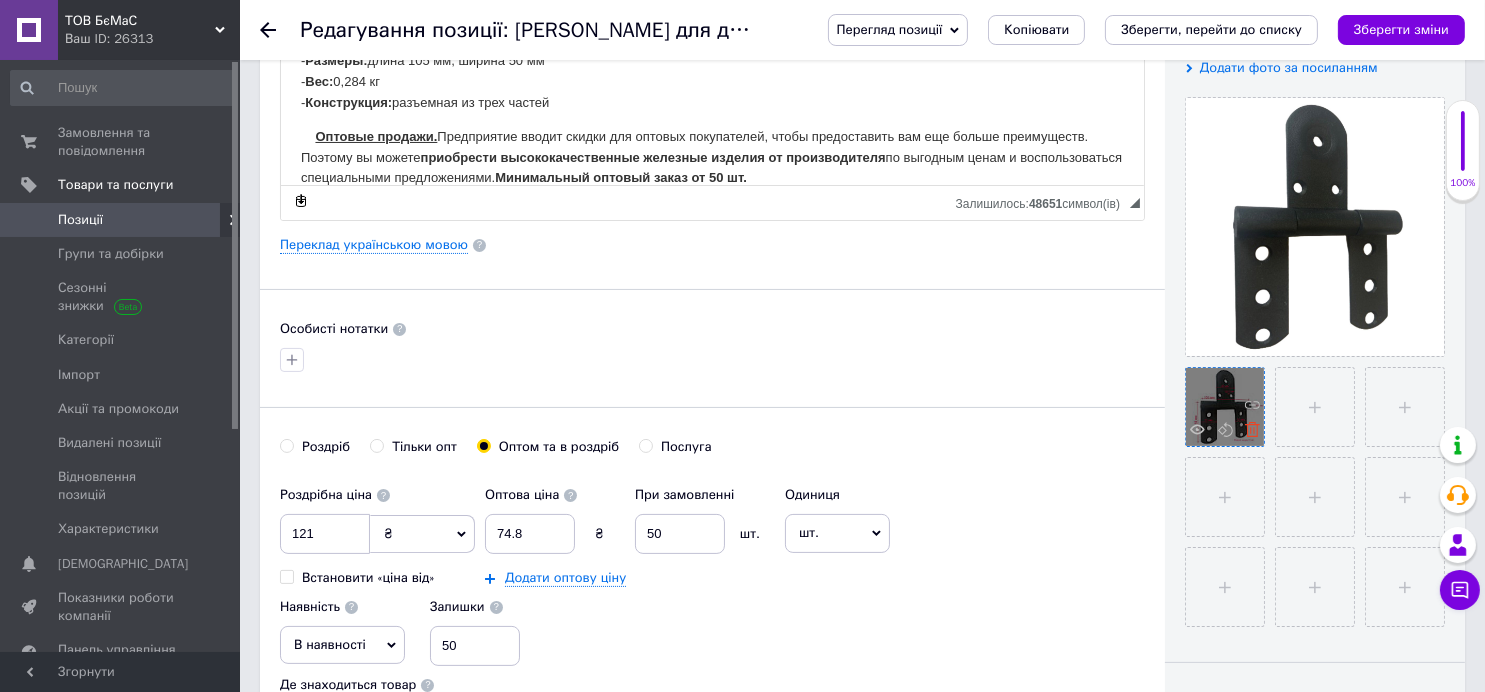 click 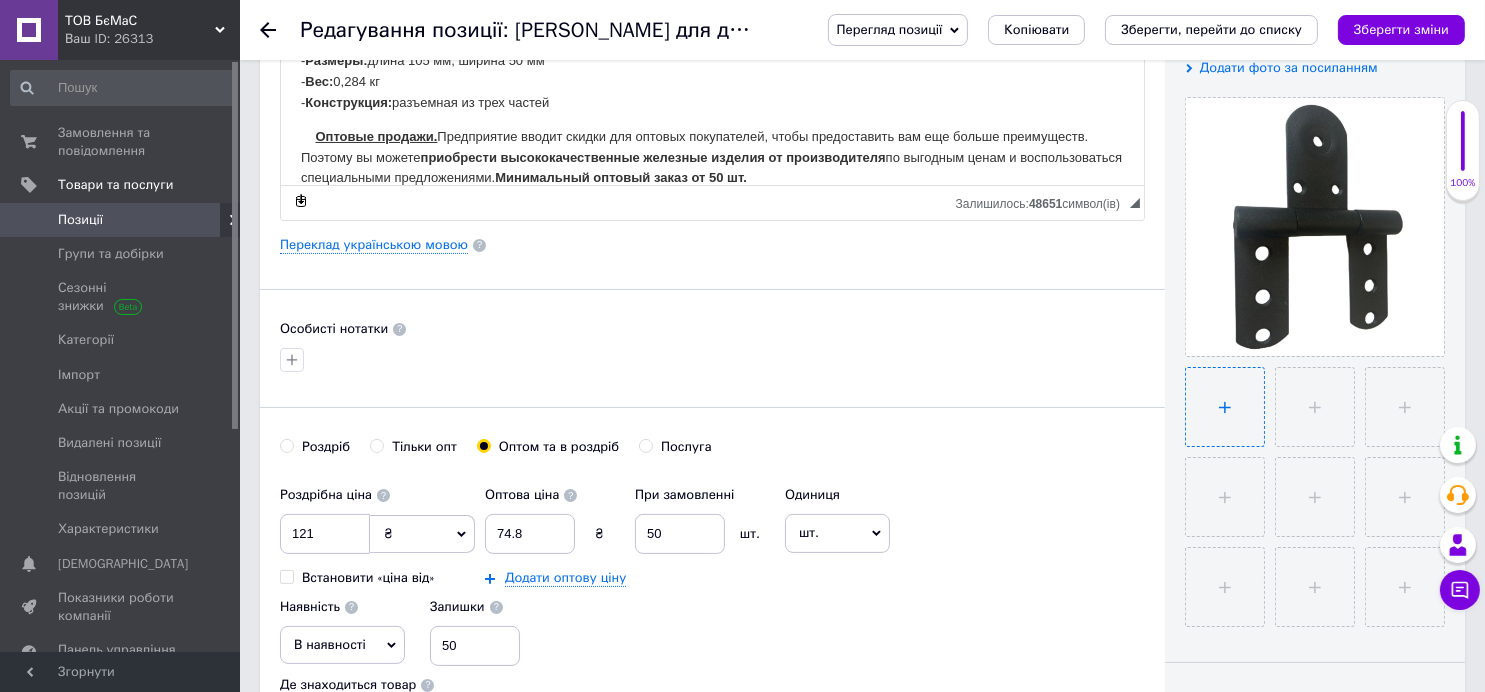 click at bounding box center (1225, 407) 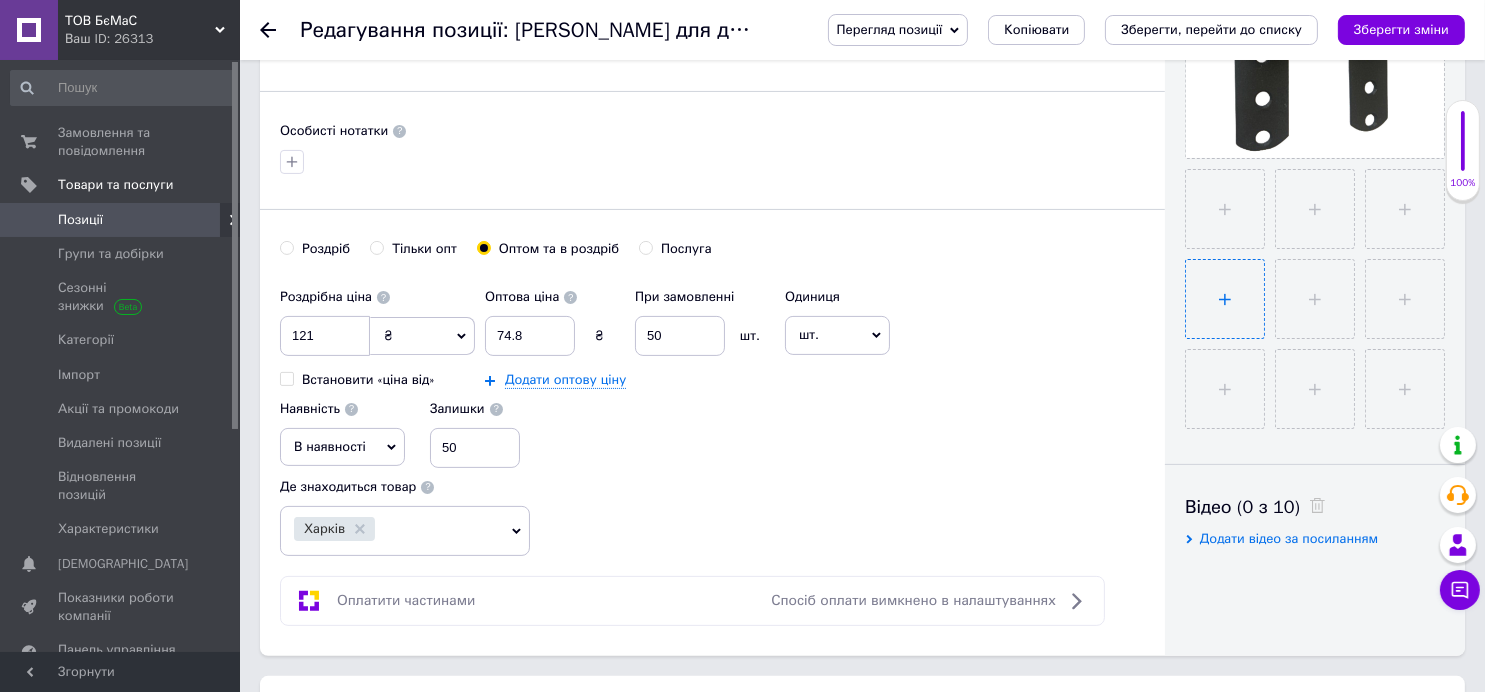 scroll, scrollTop: 600, scrollLeft: 0, axis: vertical 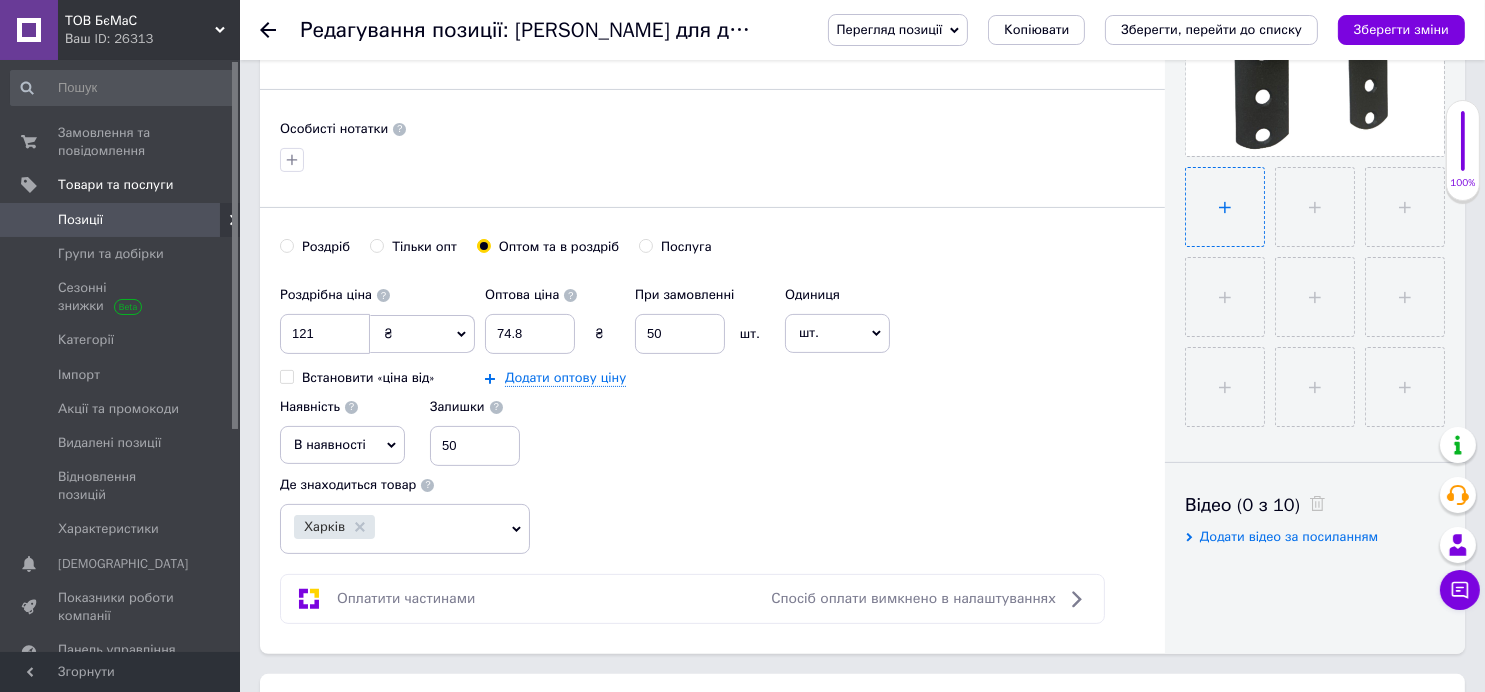 click at bounding box center [1225, 207] 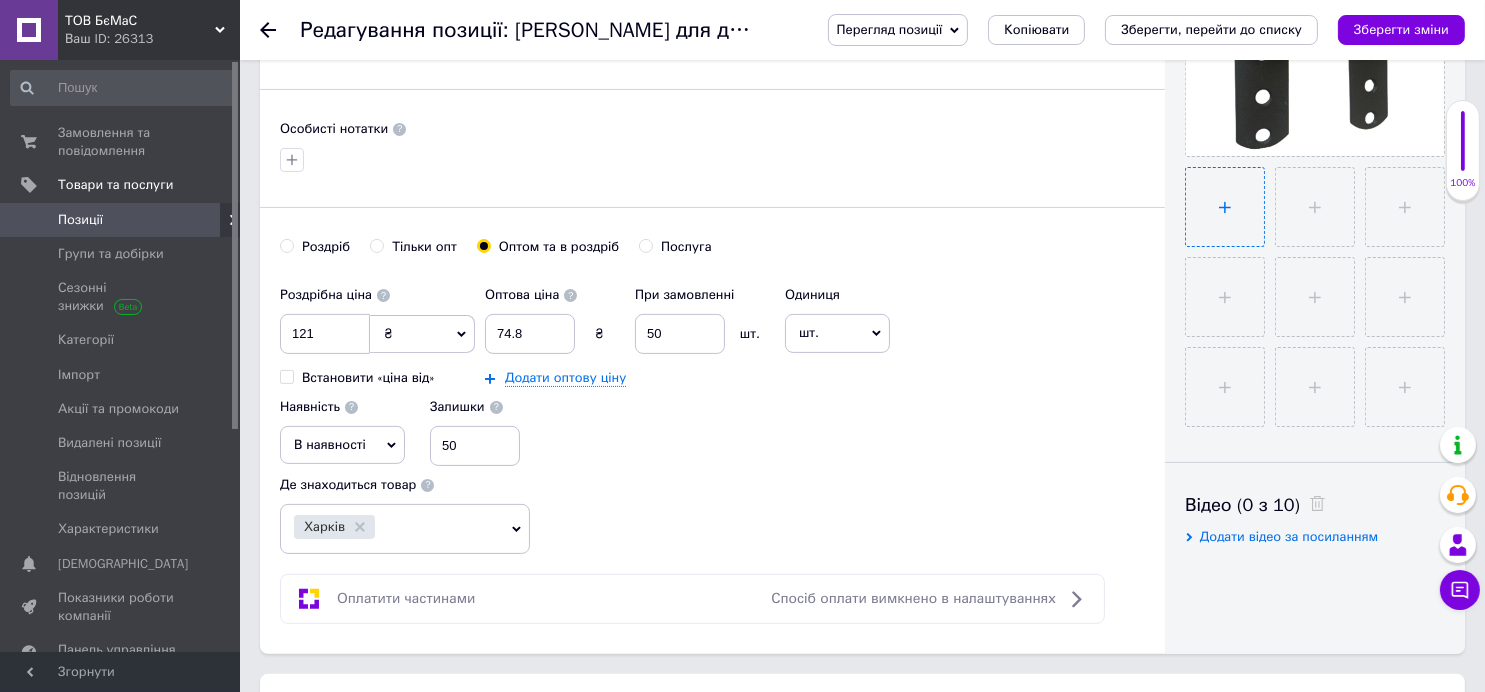 type on "C:\fakepath\Петля Равлик.jpg" 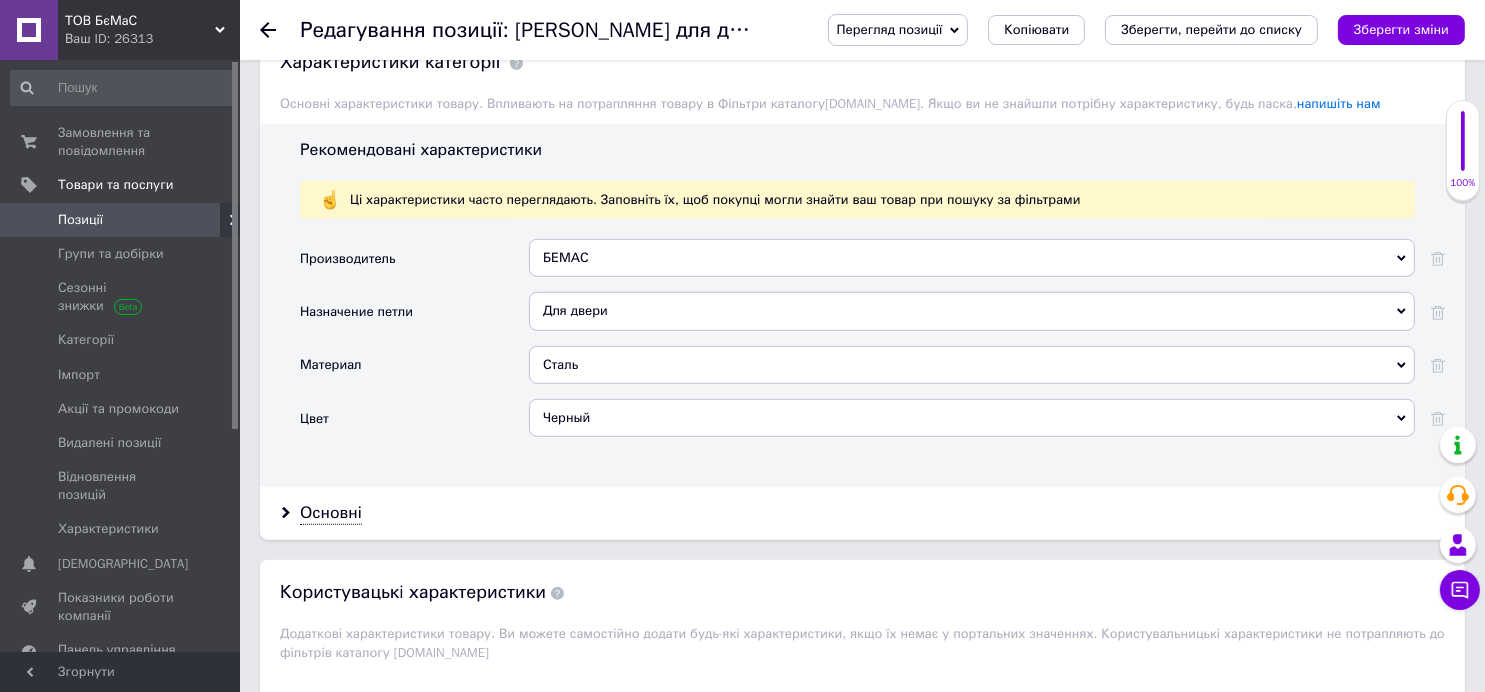 scroll, scrollTop: 1900, scrollLeft: 0, axis: vertical 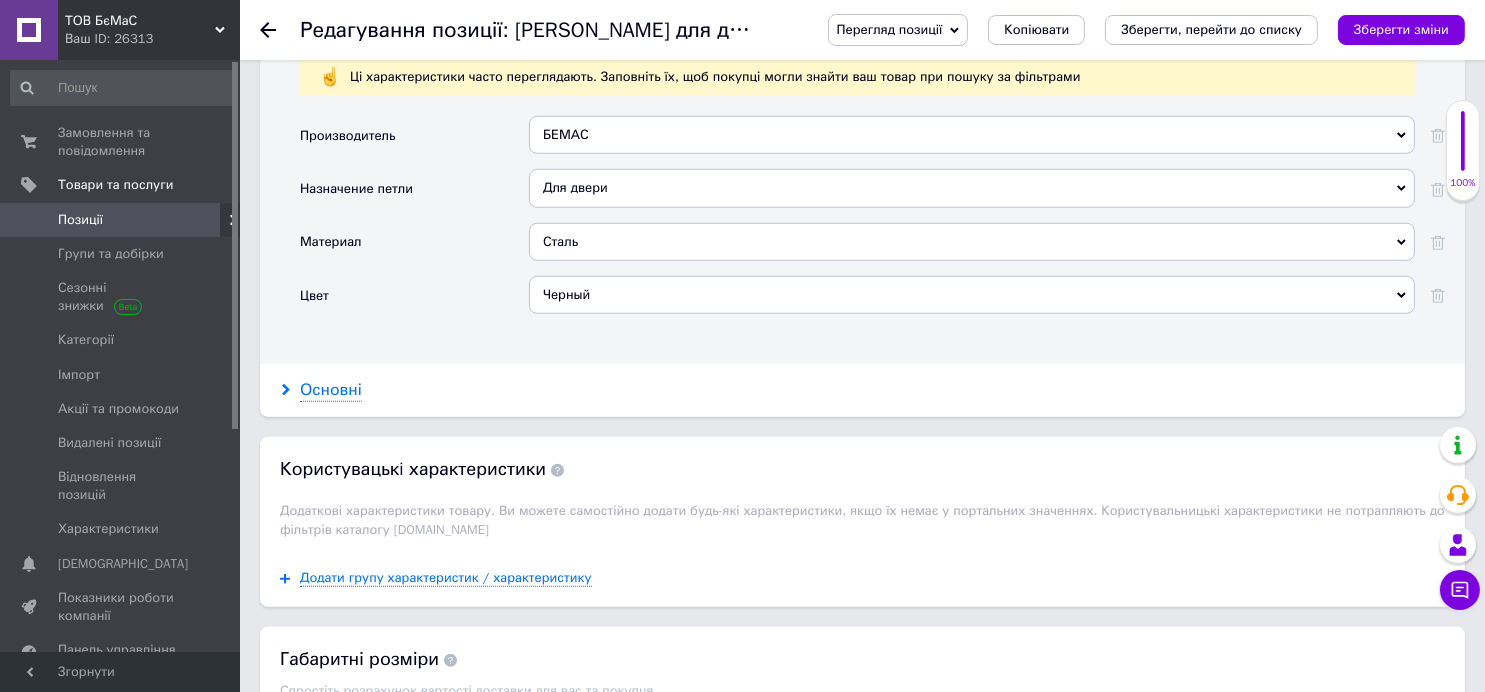 click on "Основні" at bounding box center (331, 390) 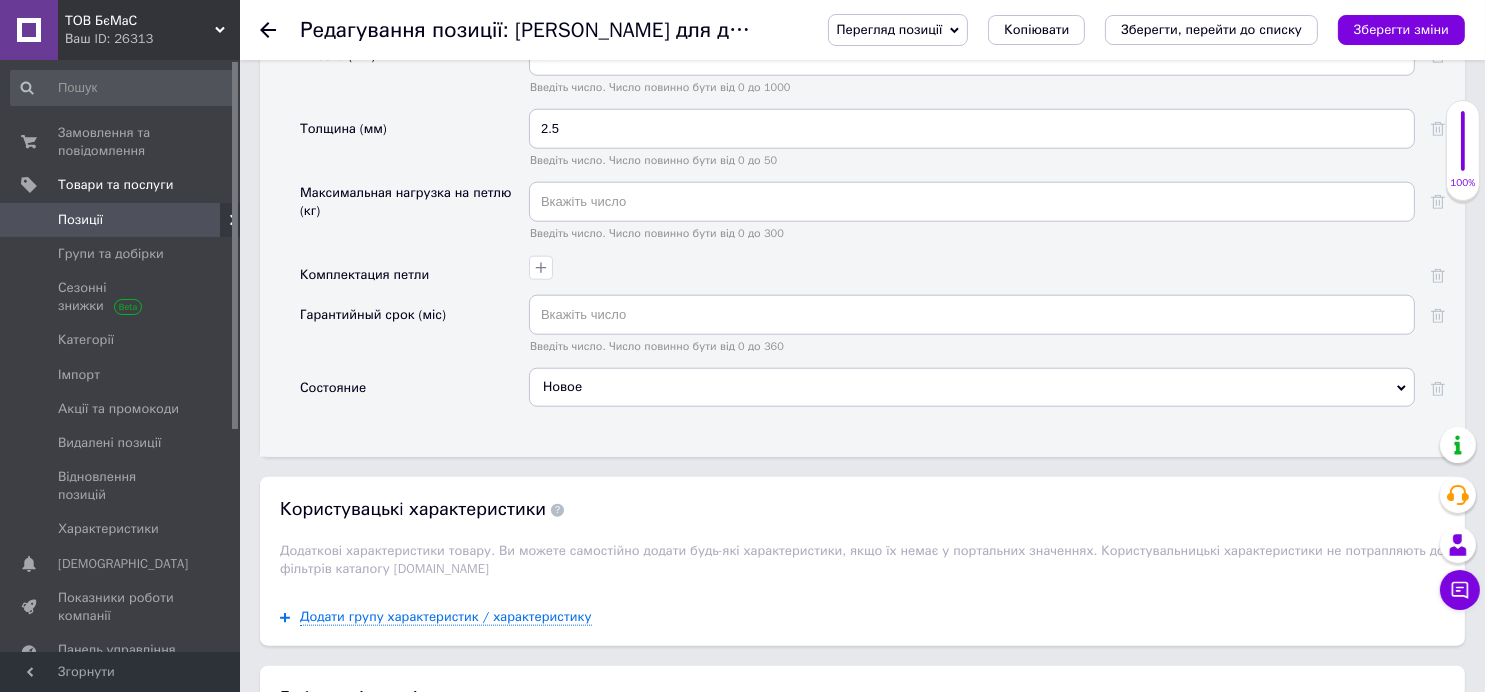 scroll, scrollTop: 2800, scrollLeft: 0, axis: vertical 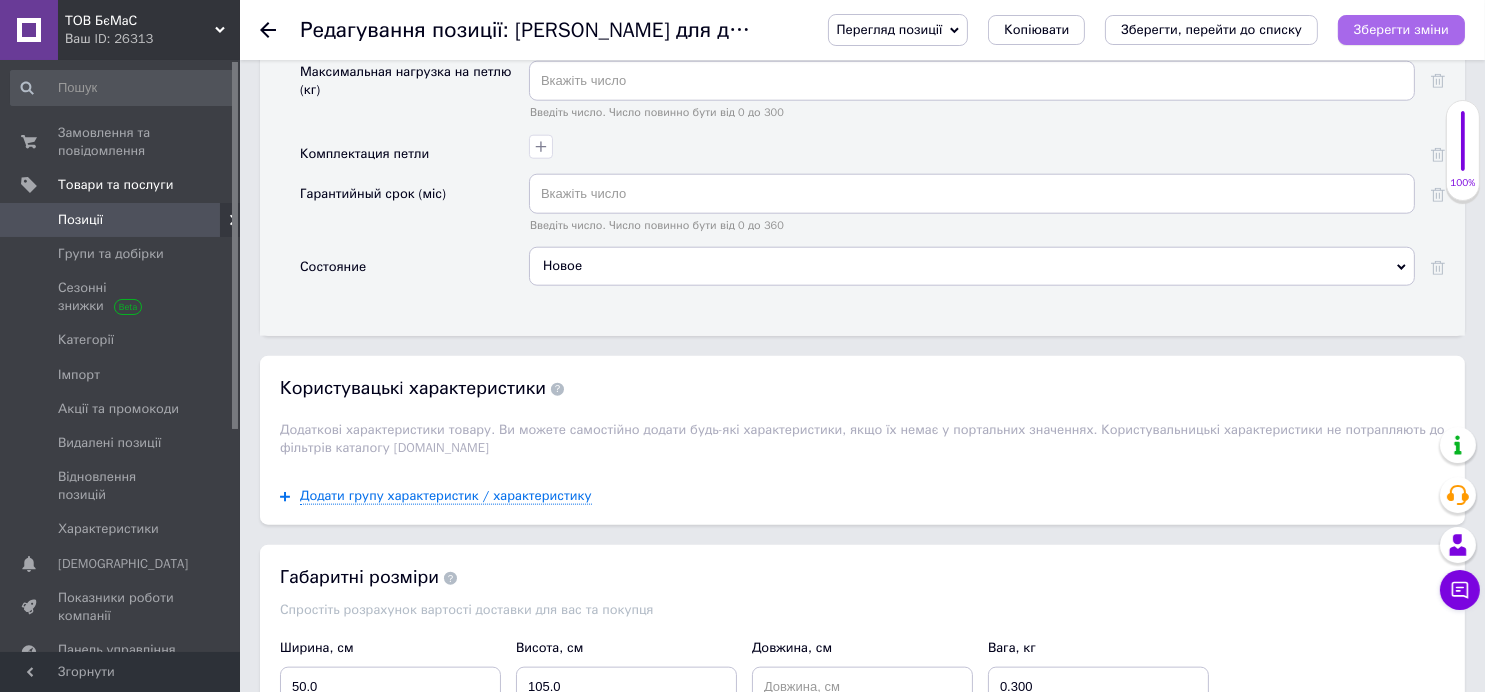 click on "Зберегти зміни" at bounding box center [1401, 29] 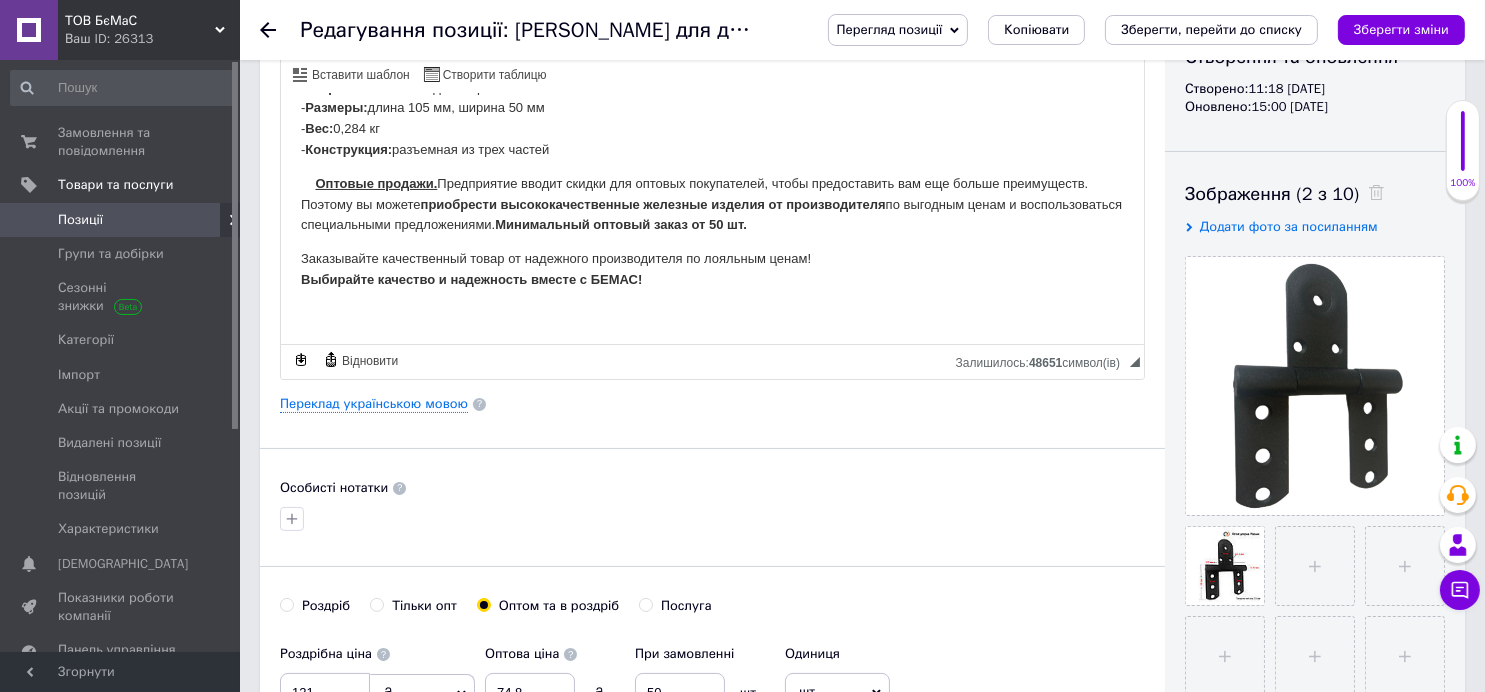 scroll, scrollTop: 500, scrollLeft: 0, axis: vertical 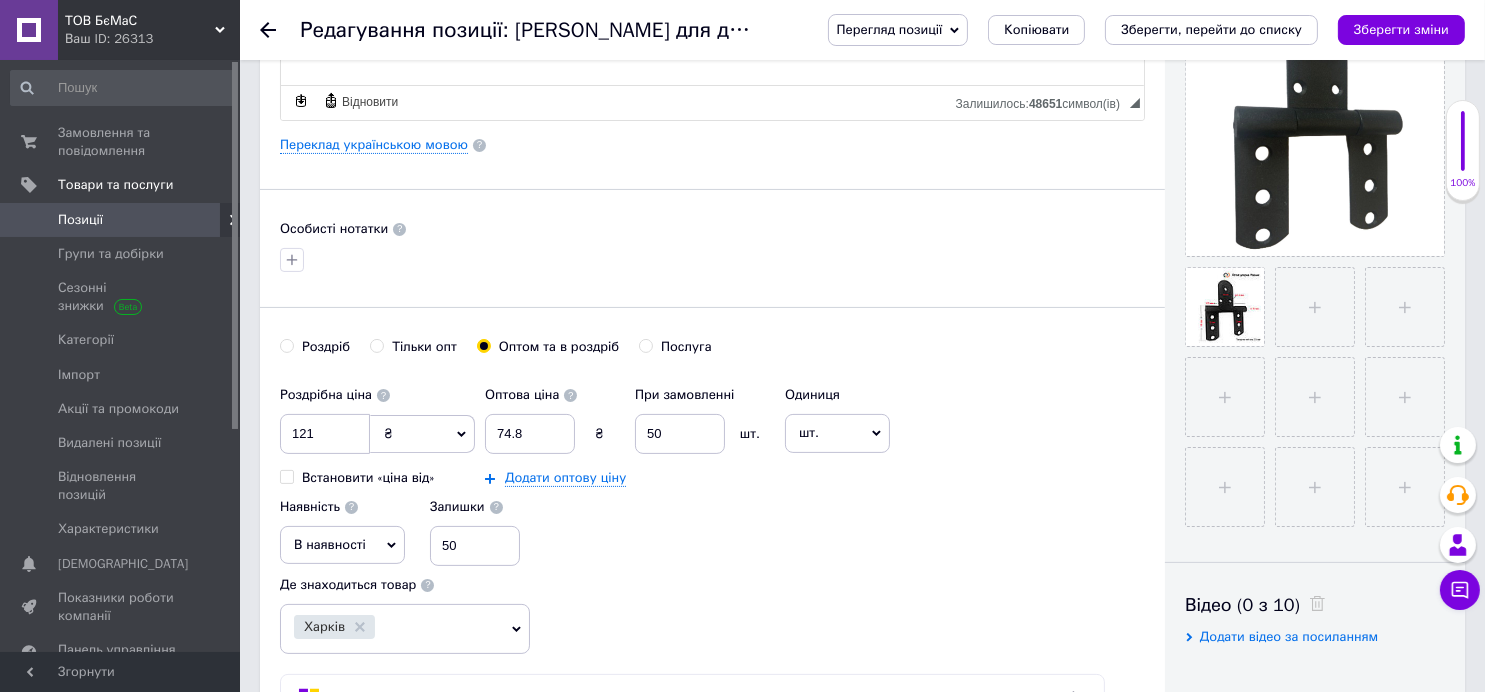 drag, startPoint x: 103, startPoint y: 157, endPoint x: 71, endPoint y: 63, distance: 99.29753 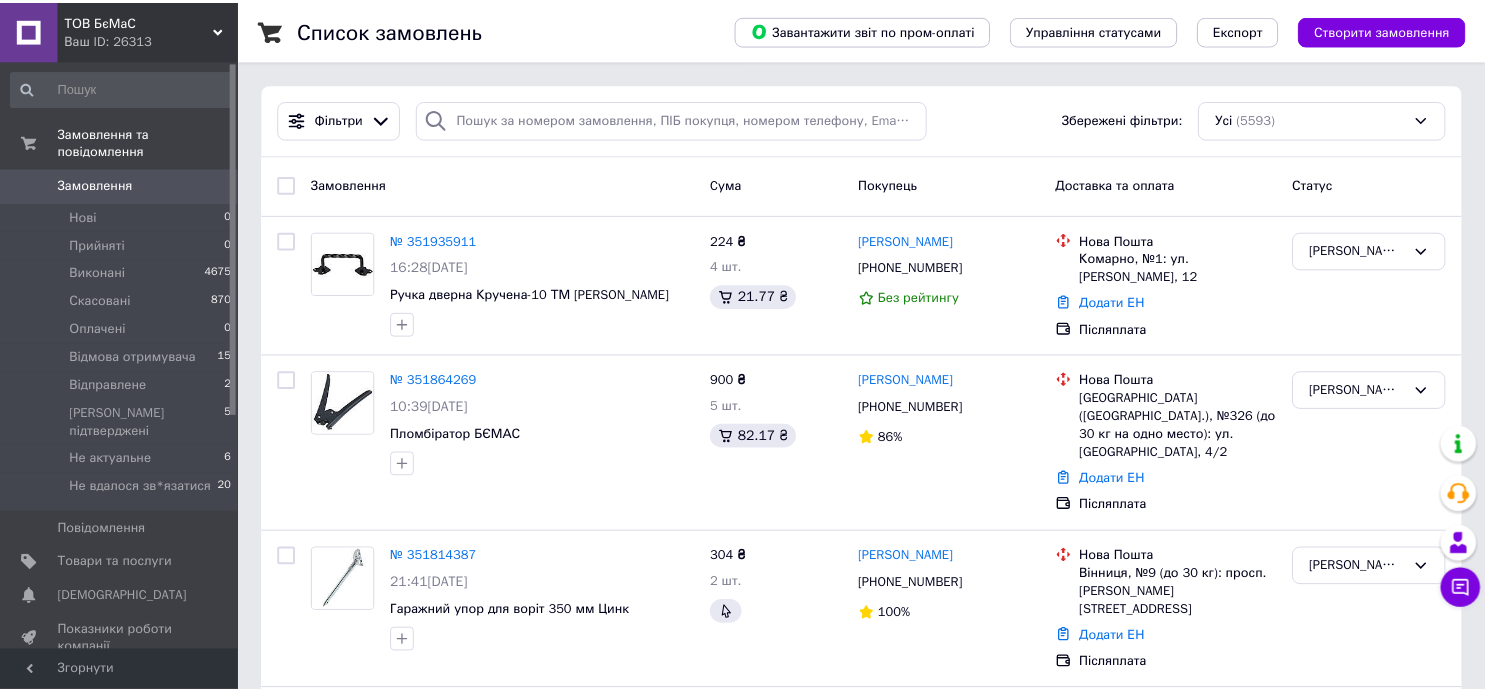 scroll, scrollTop: 0, scrollLeft: 0, axis: both 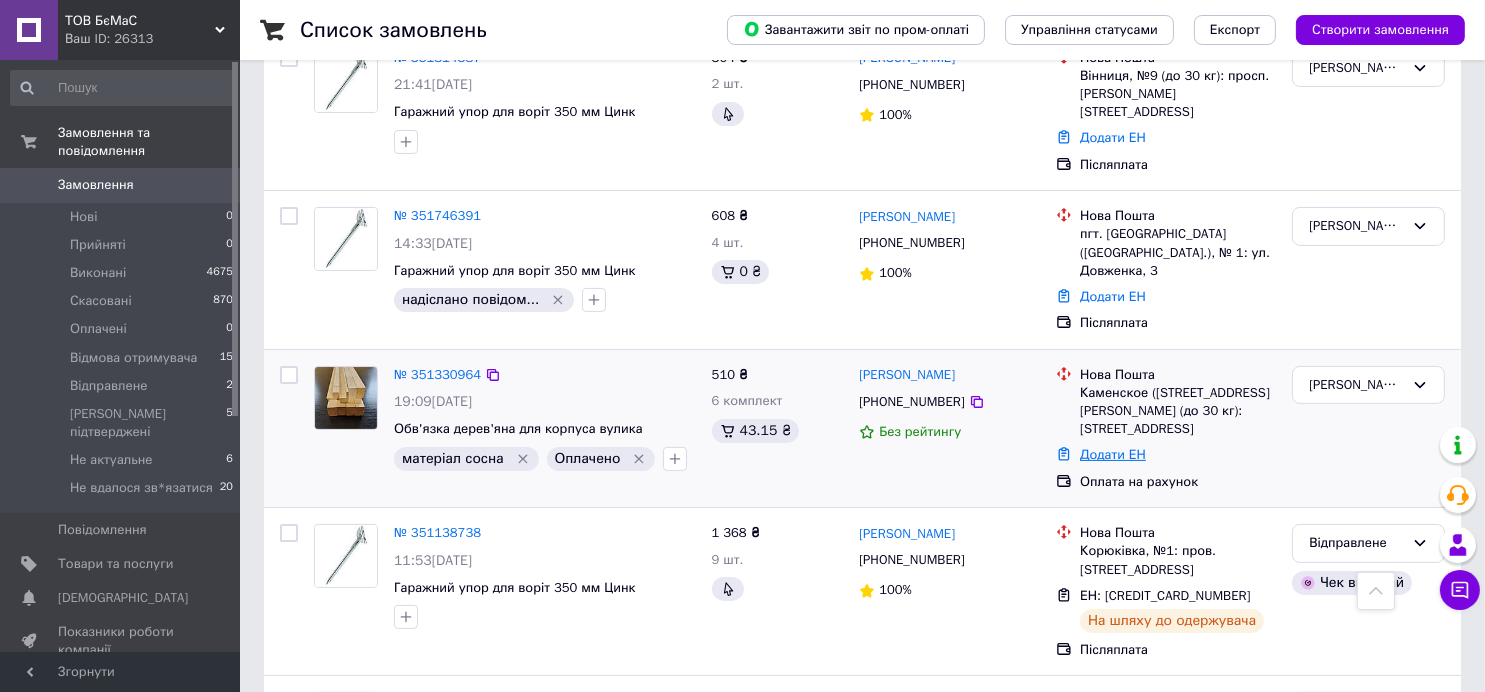 click on "Додати ЕН" at bounding box center (1113, 454) 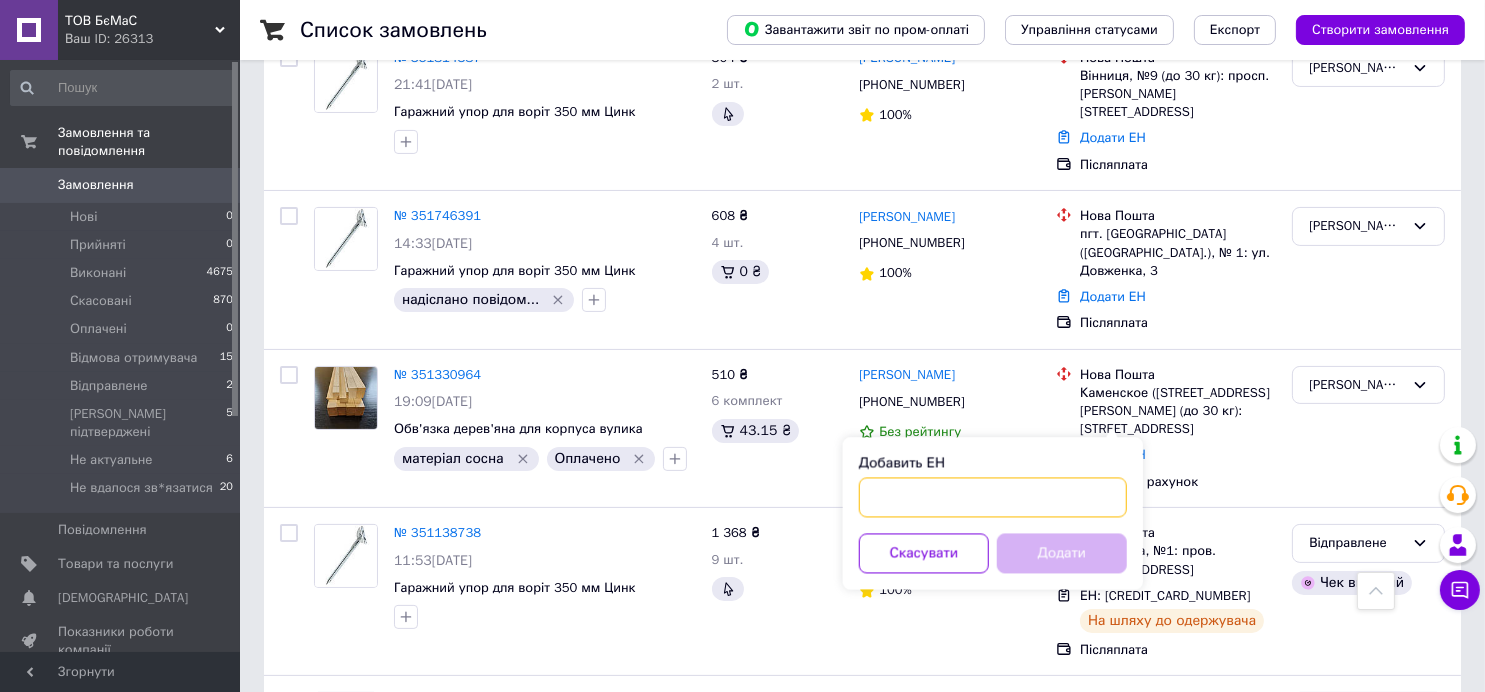 click on "Добавить ЕН" at bounding box center [993, 498] 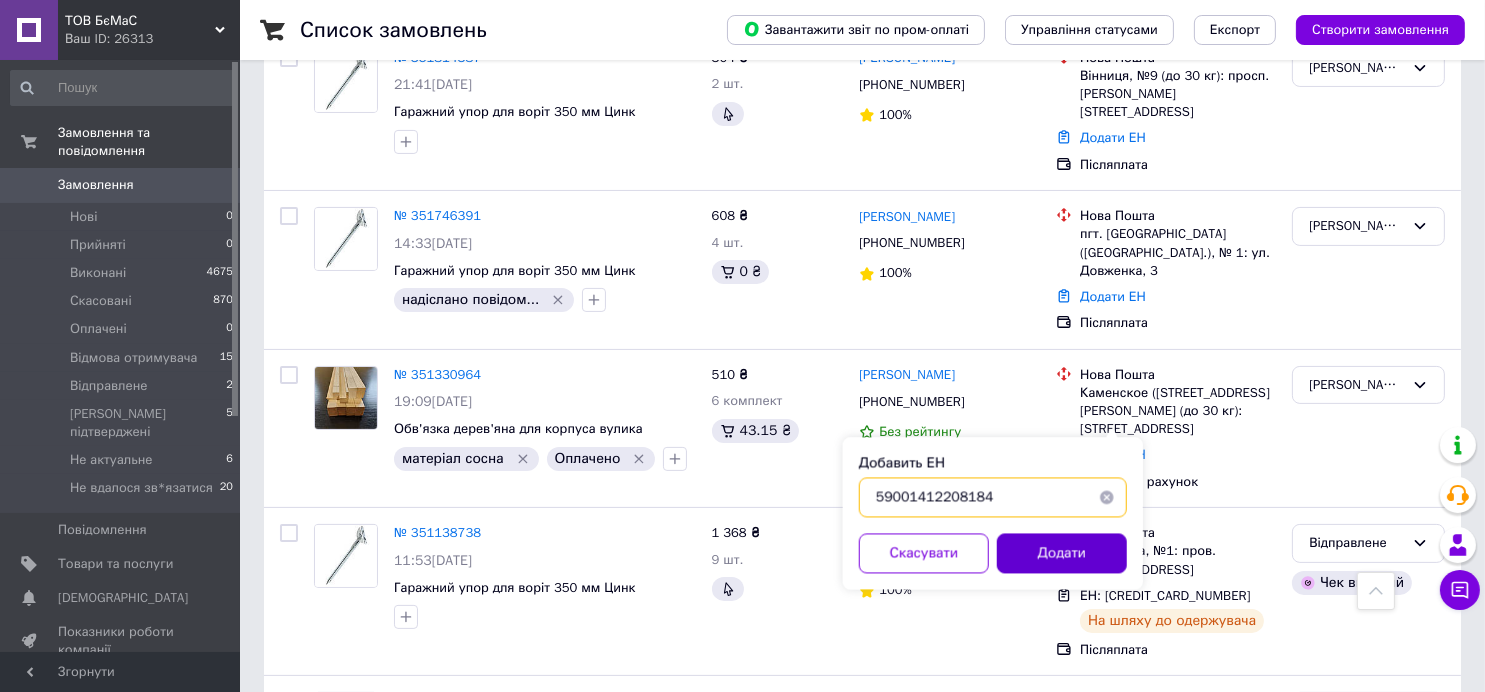 type on "59001412208184" 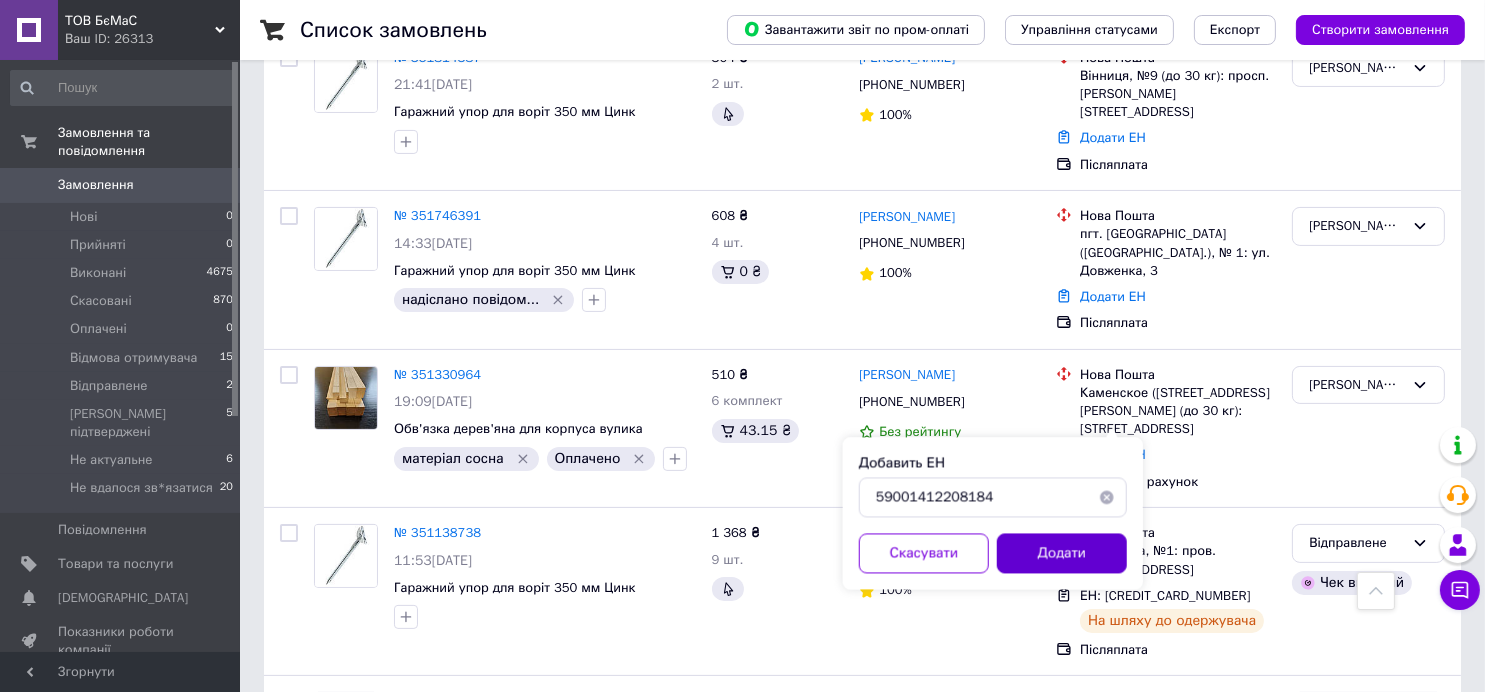 click on "Додати" at bounding box center (1062, 554) 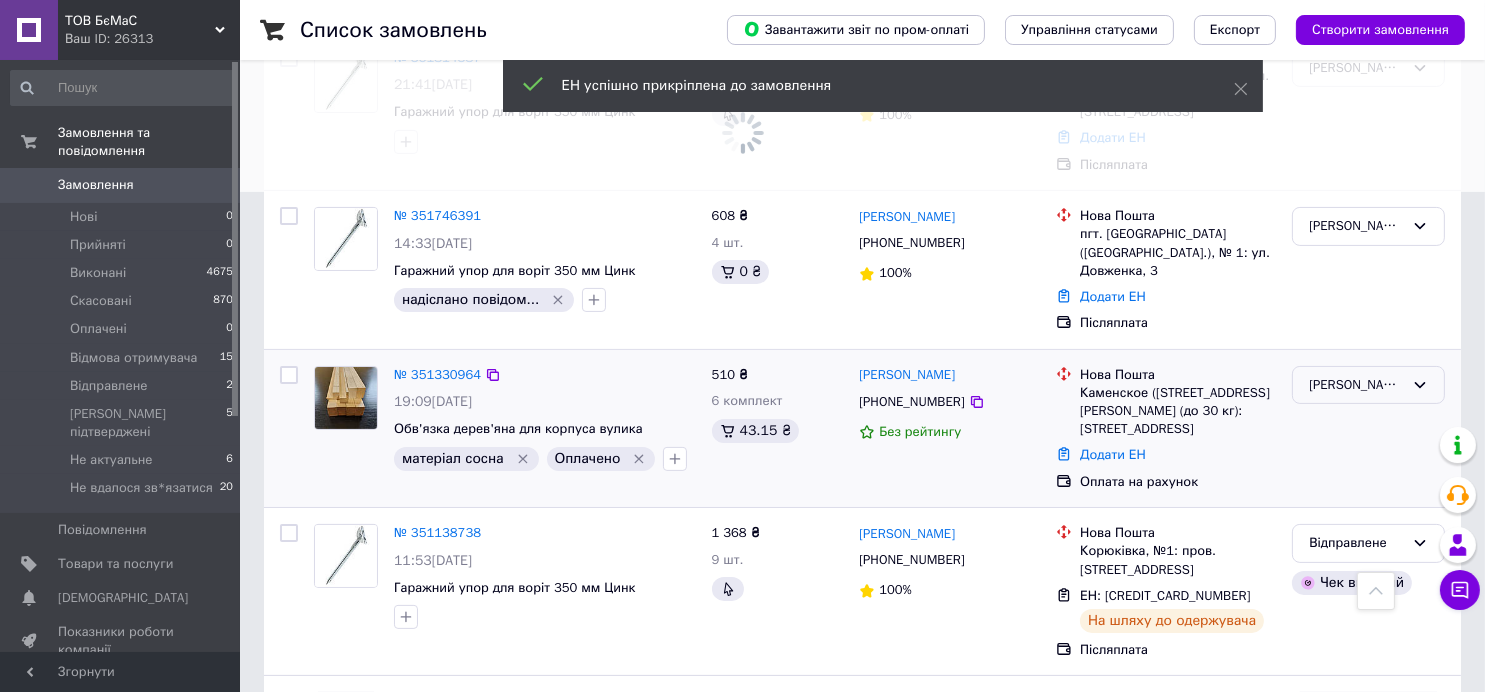 click on "[PERSON_NAME] підтверджені" at bounding box center (1356, 385) 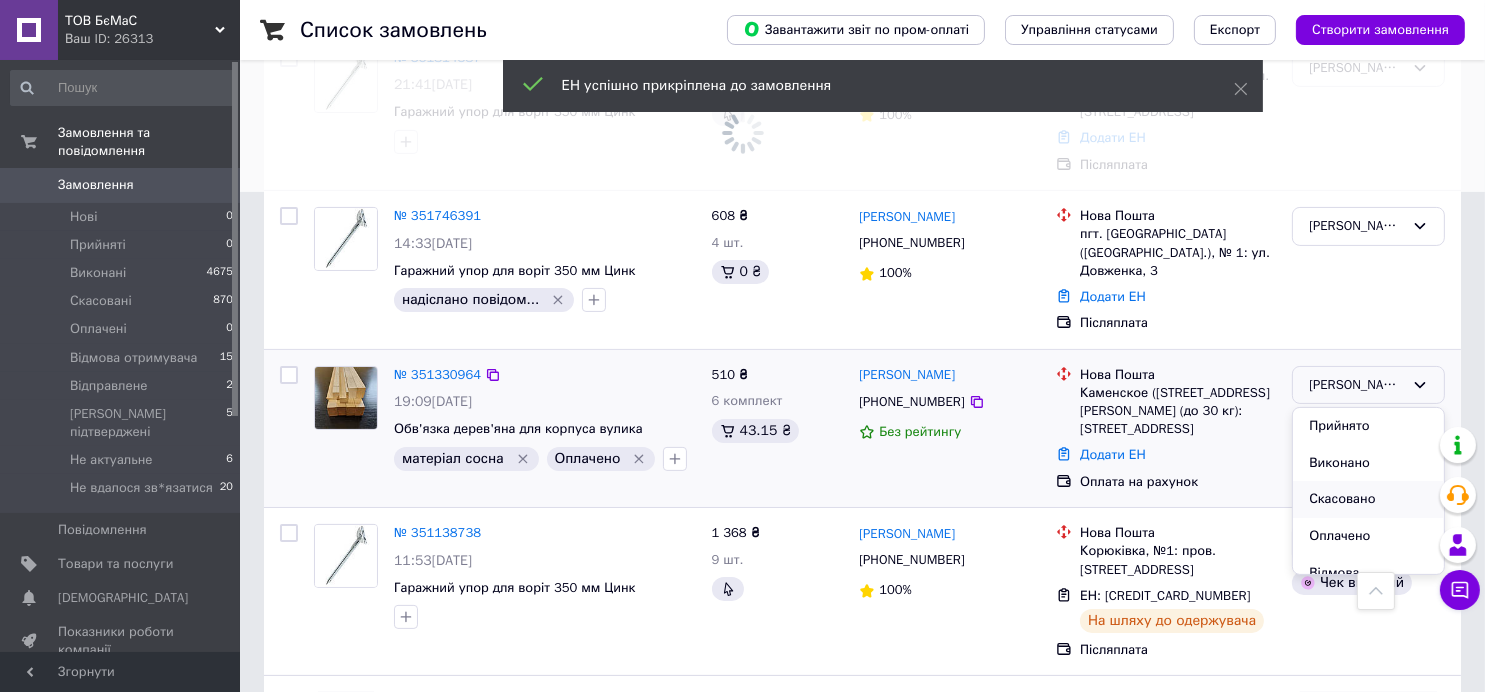 scroll, scrollTop: 100, scrollLeft: 0, axis: vertical 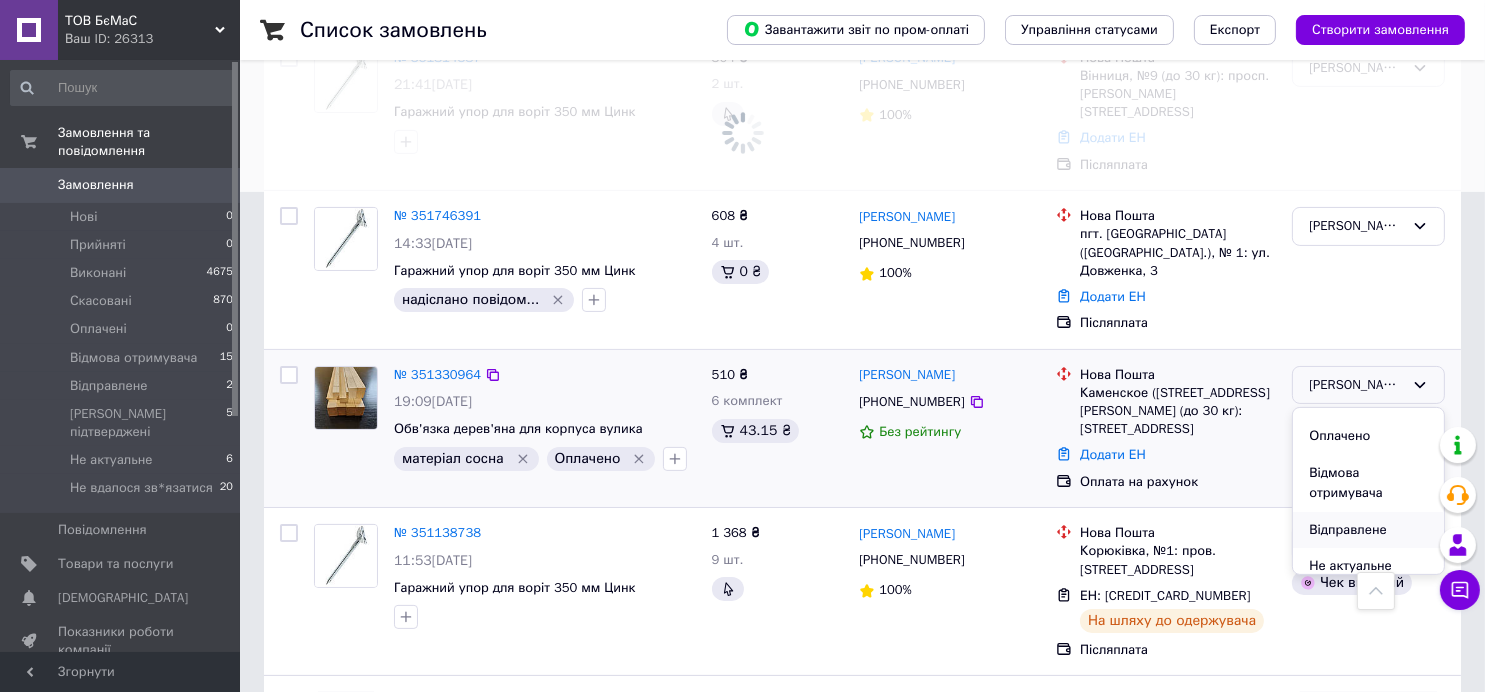 click on "Відправлене" at bounding box center [1368, 530] 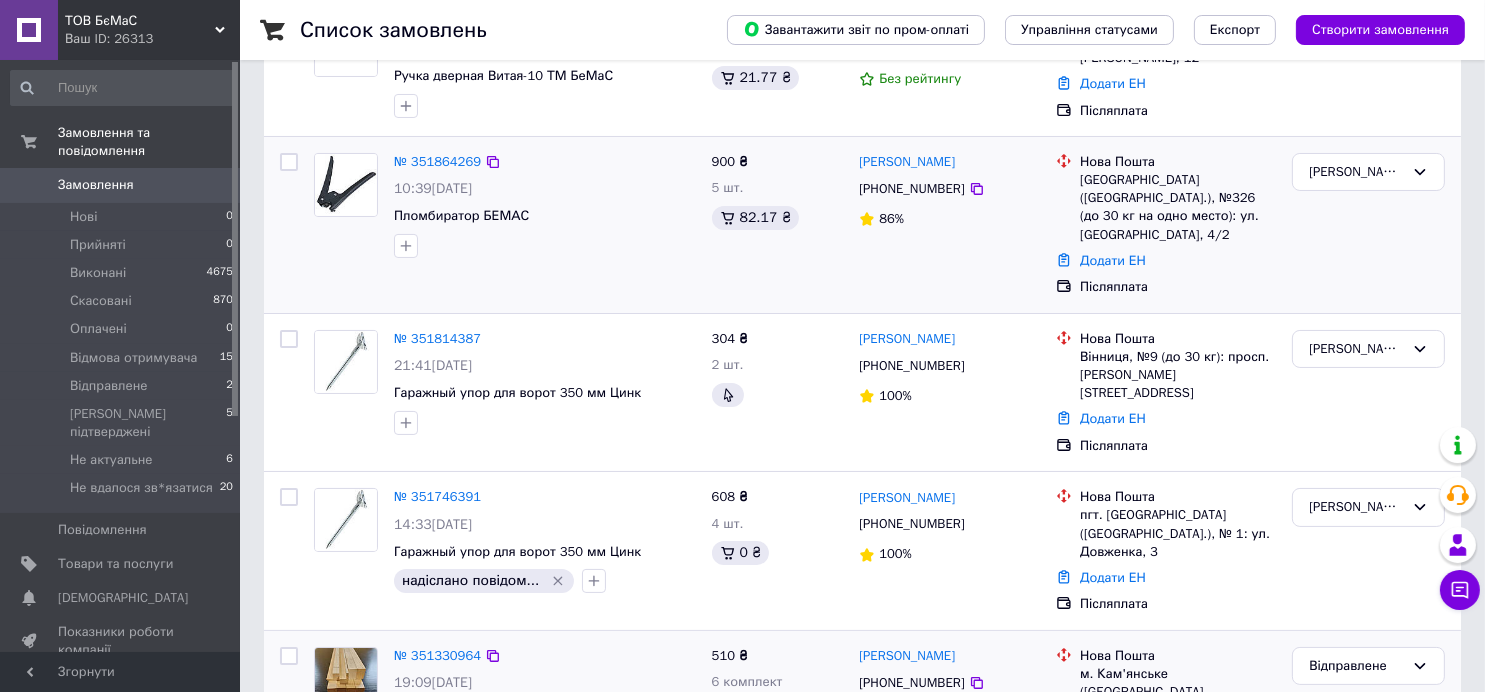 scroll, scrollTop: 300, scrollLeft: 0, axis: vertical 